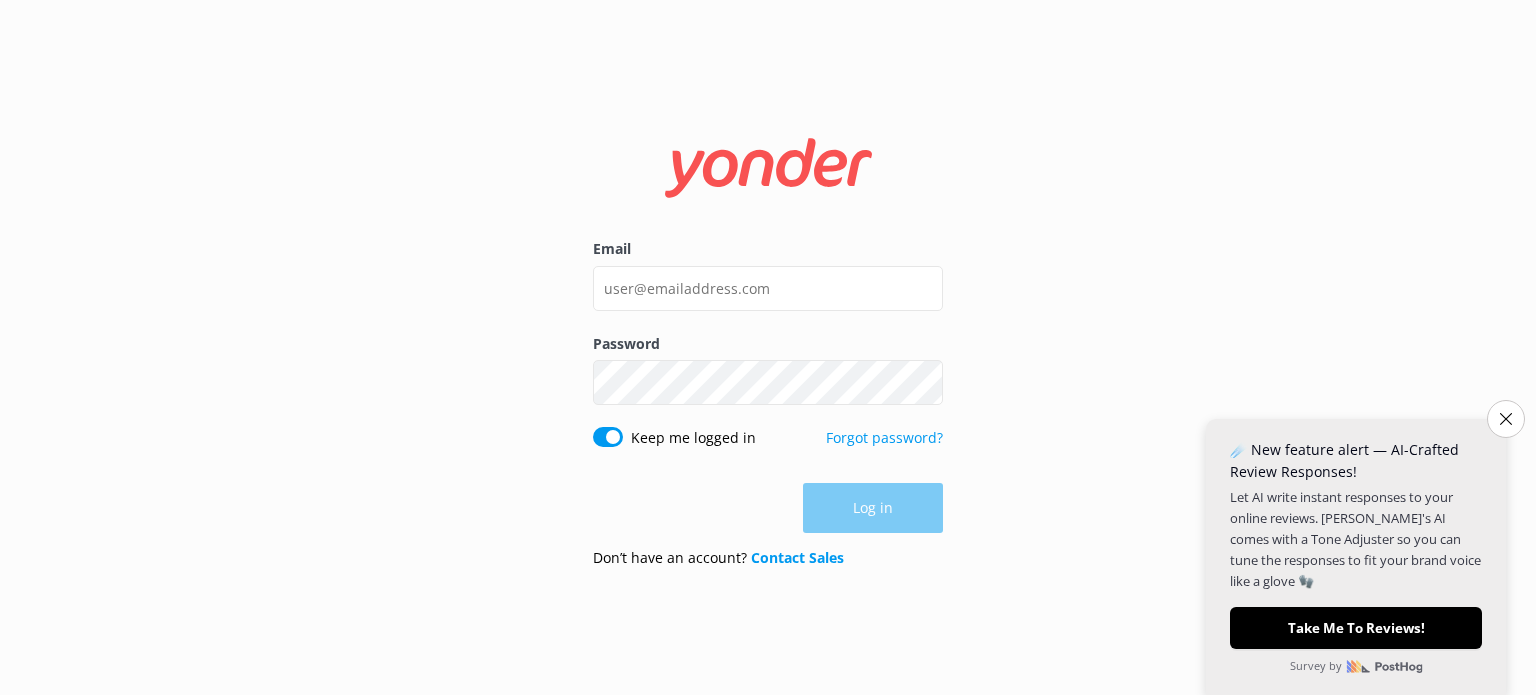 scroll, scrollTop: 0, scrollLeft: 0, axis: both 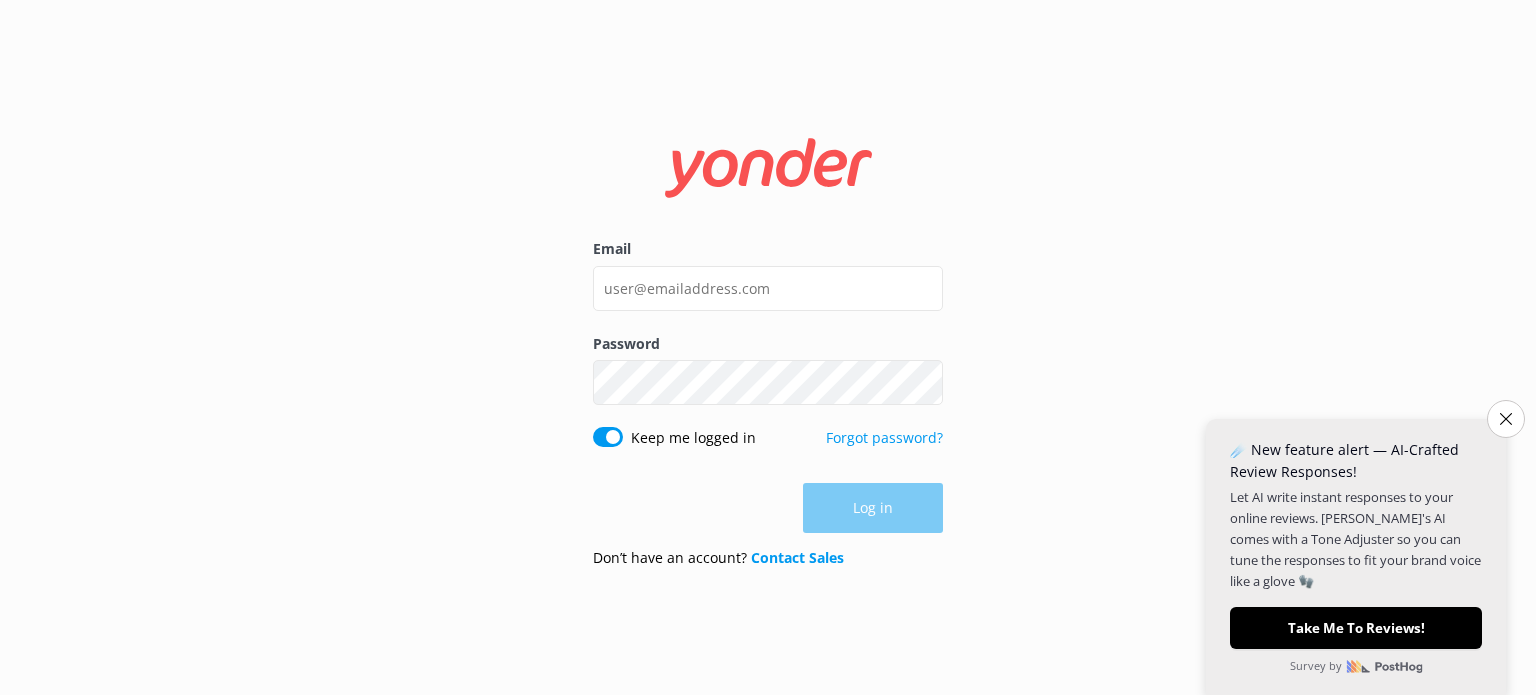 click on "Email Password Show password Keep me logged in Forgot password? Log in Don’t have an account?   Contact Sales" at bounding box center [768, 347] 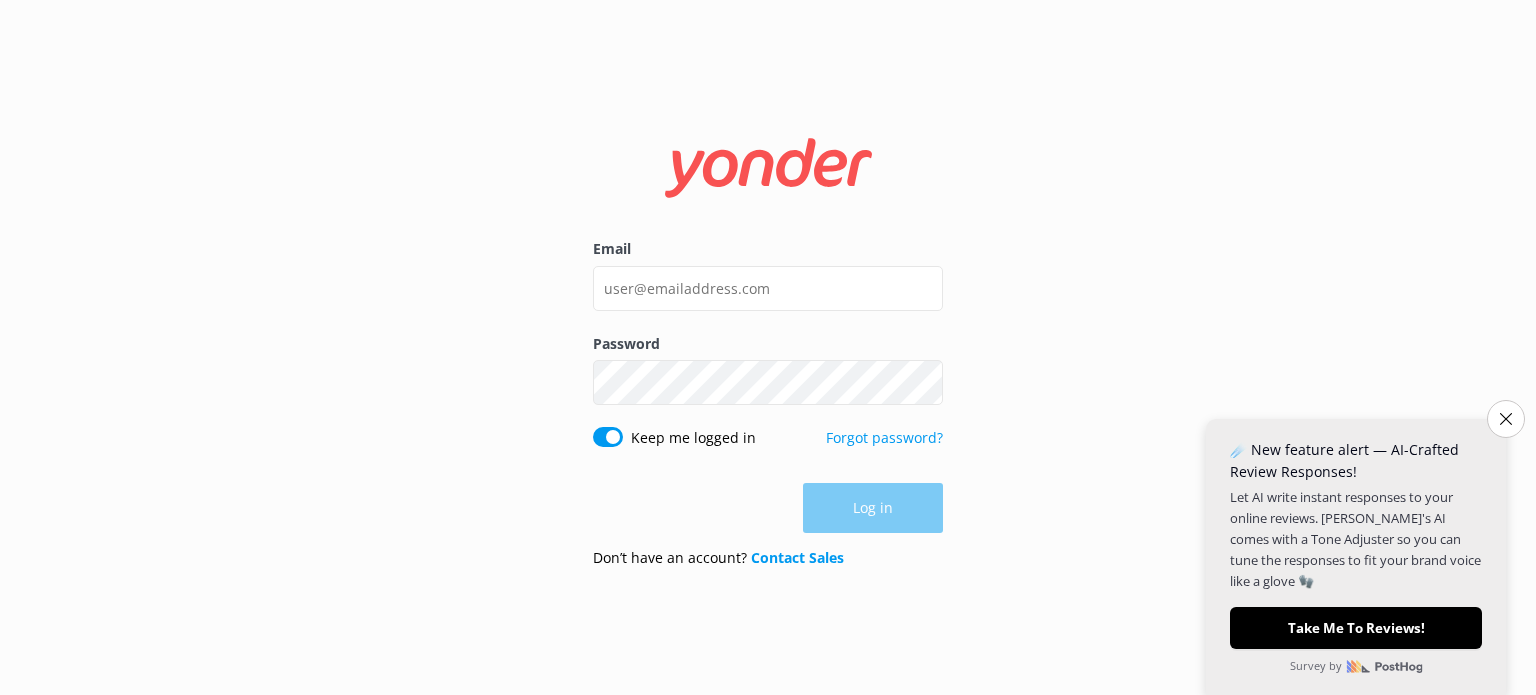 drag, startPoint x: 476, startPoint y: 3, endPoint x: 195, endPoint y: 99, distance: 296.94614 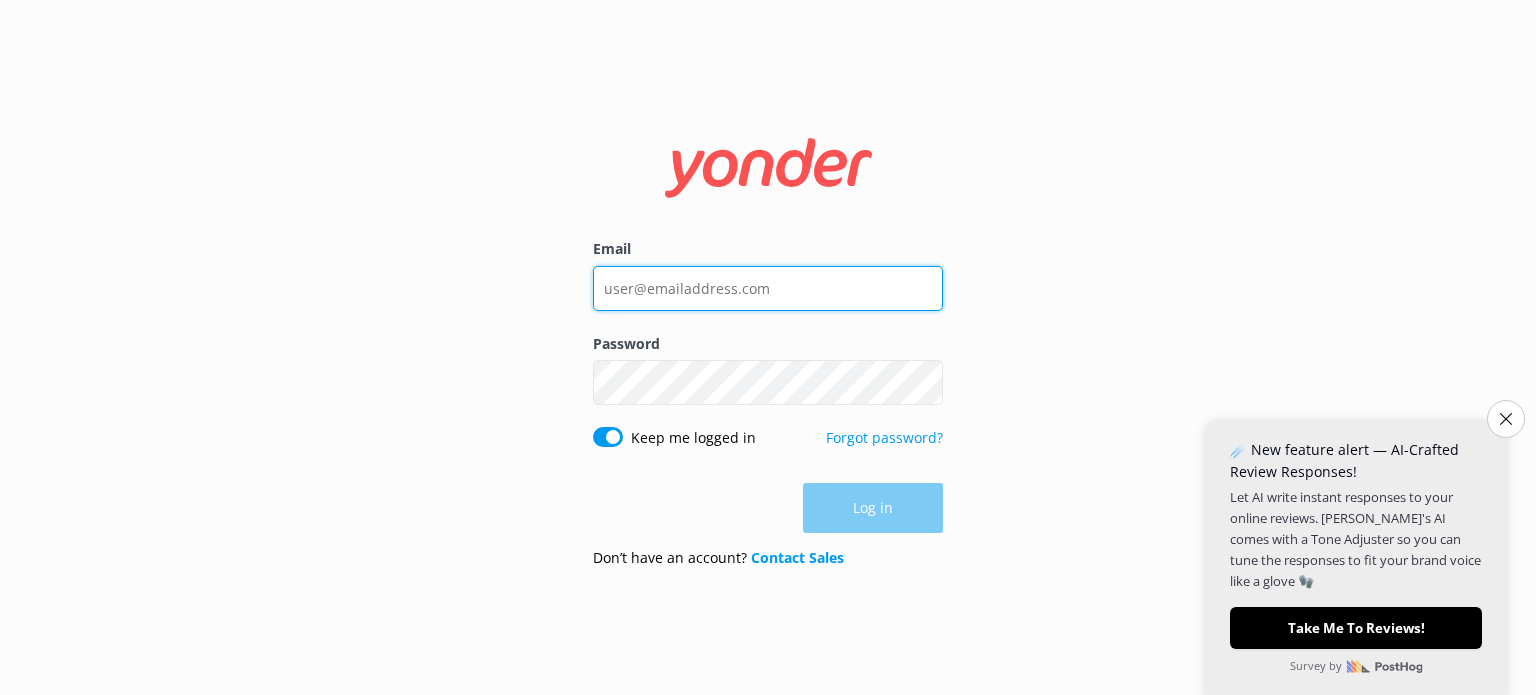 click on "Email" at bounding box center (768, 288) 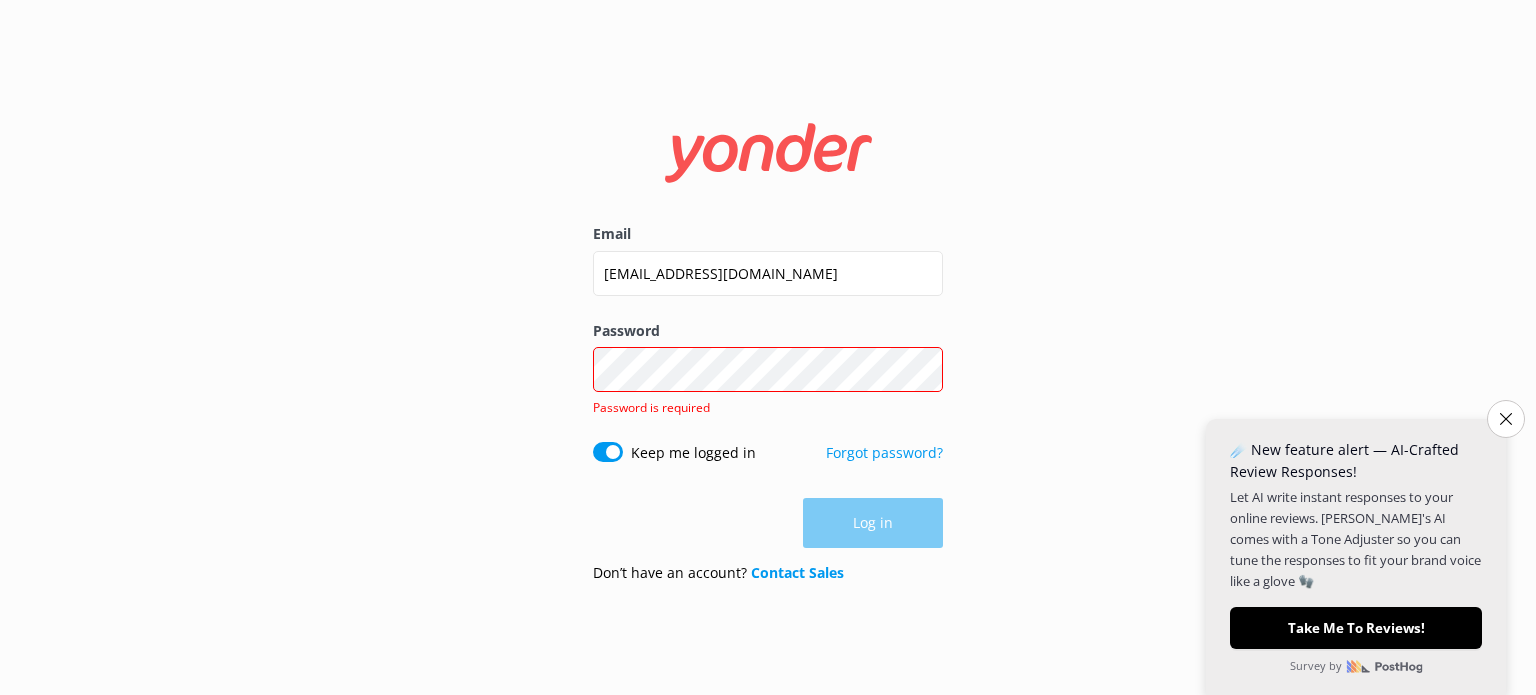 drag, startPoint x: 587, startPoint y: 372, endPoint x: 1028, endPoint y: 355, distance: 441.32755 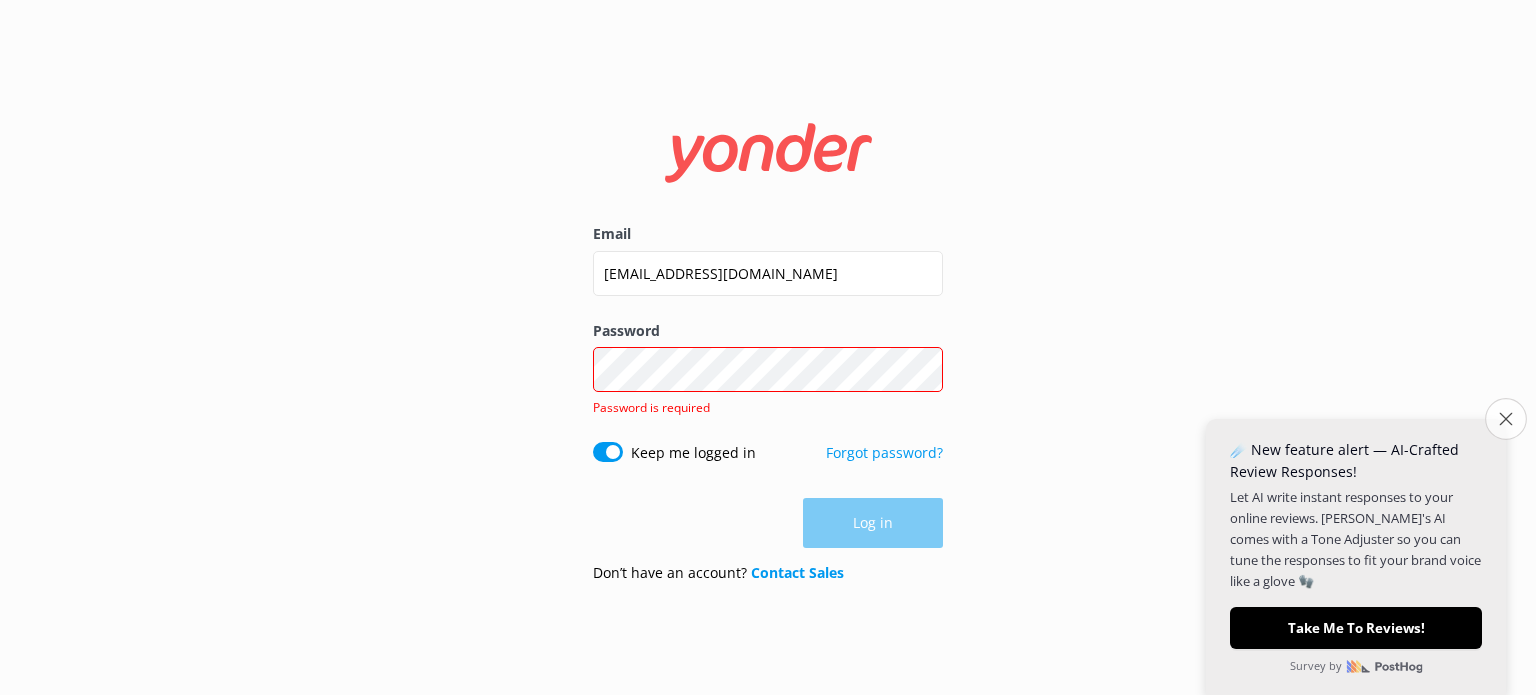 click on "Close survey" at bounding box center (1506, 419) 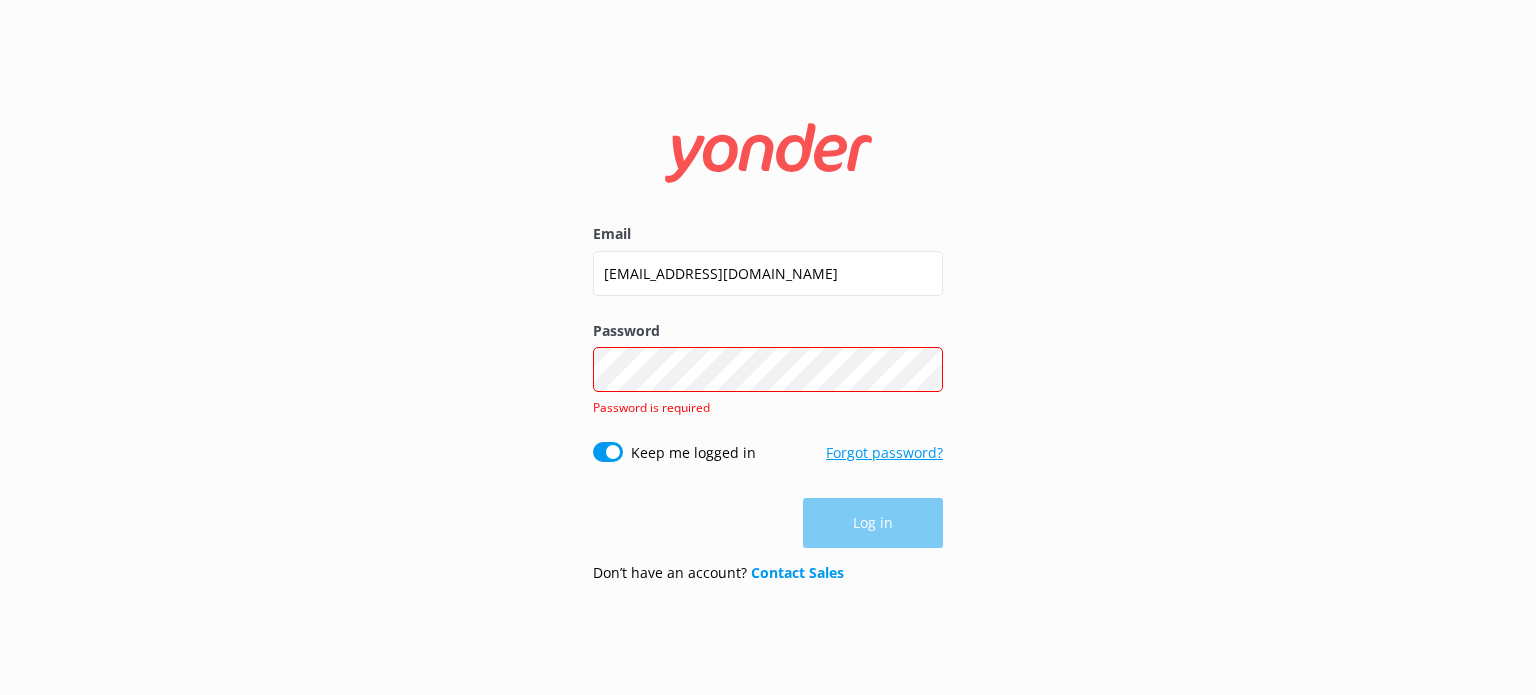 click on "Forgot password?" at bounding box center [884, 452] 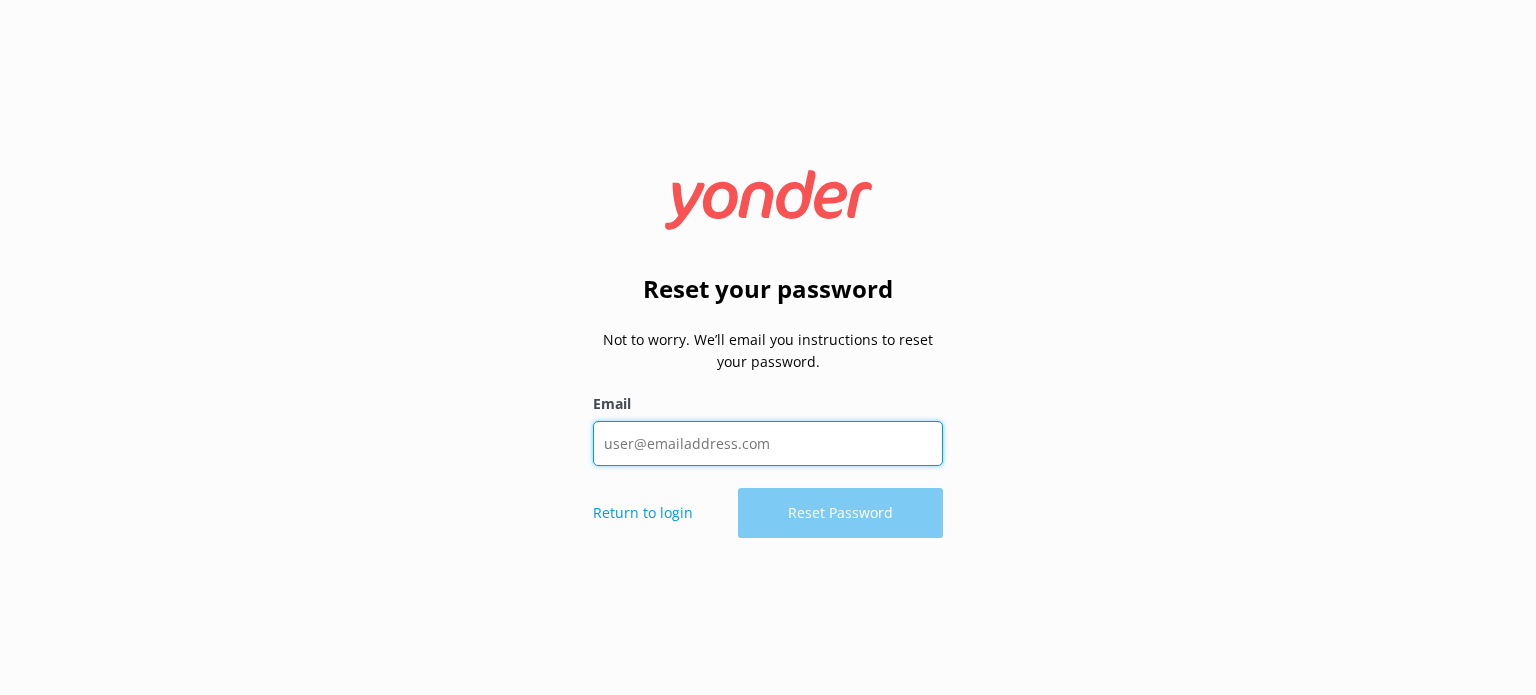 click on "Email" at bounding box center (768, 443) 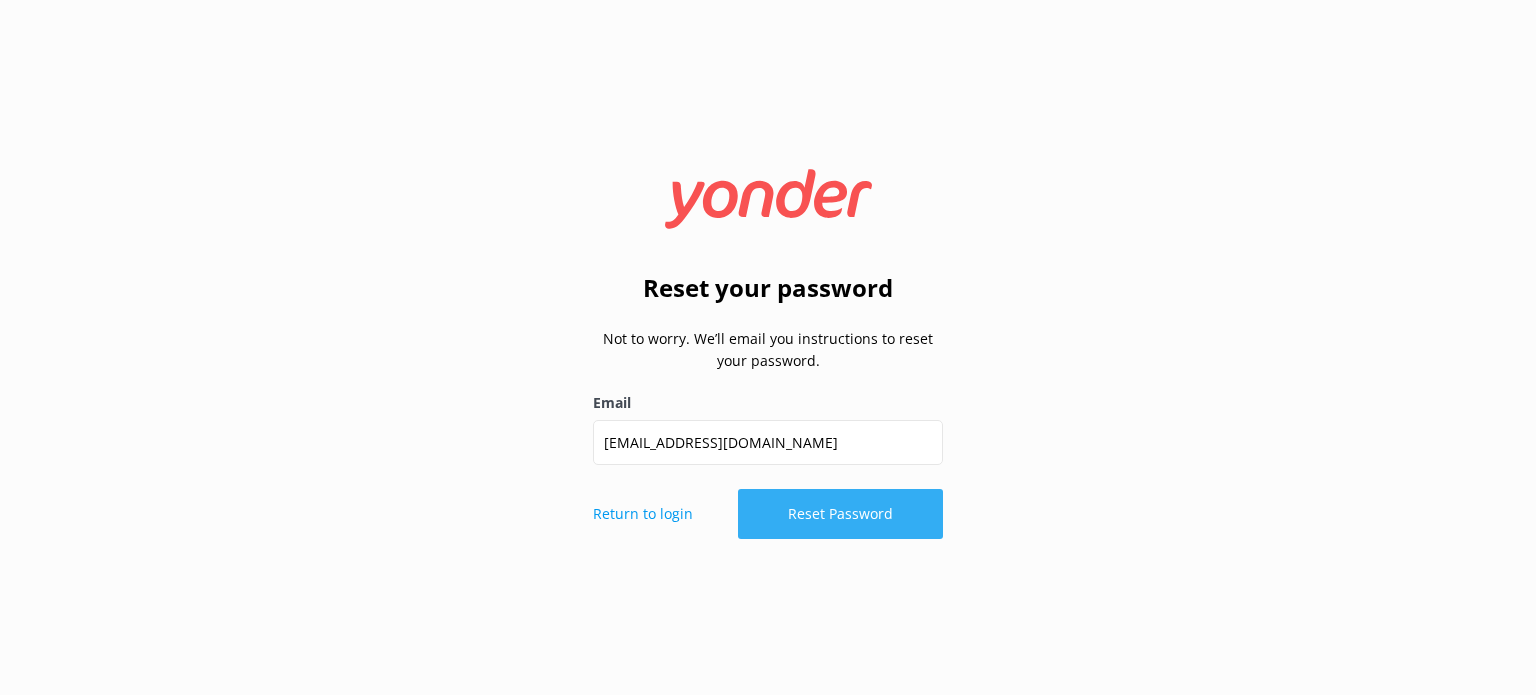 click on "Reset Password" at bounding box center [840, 514] 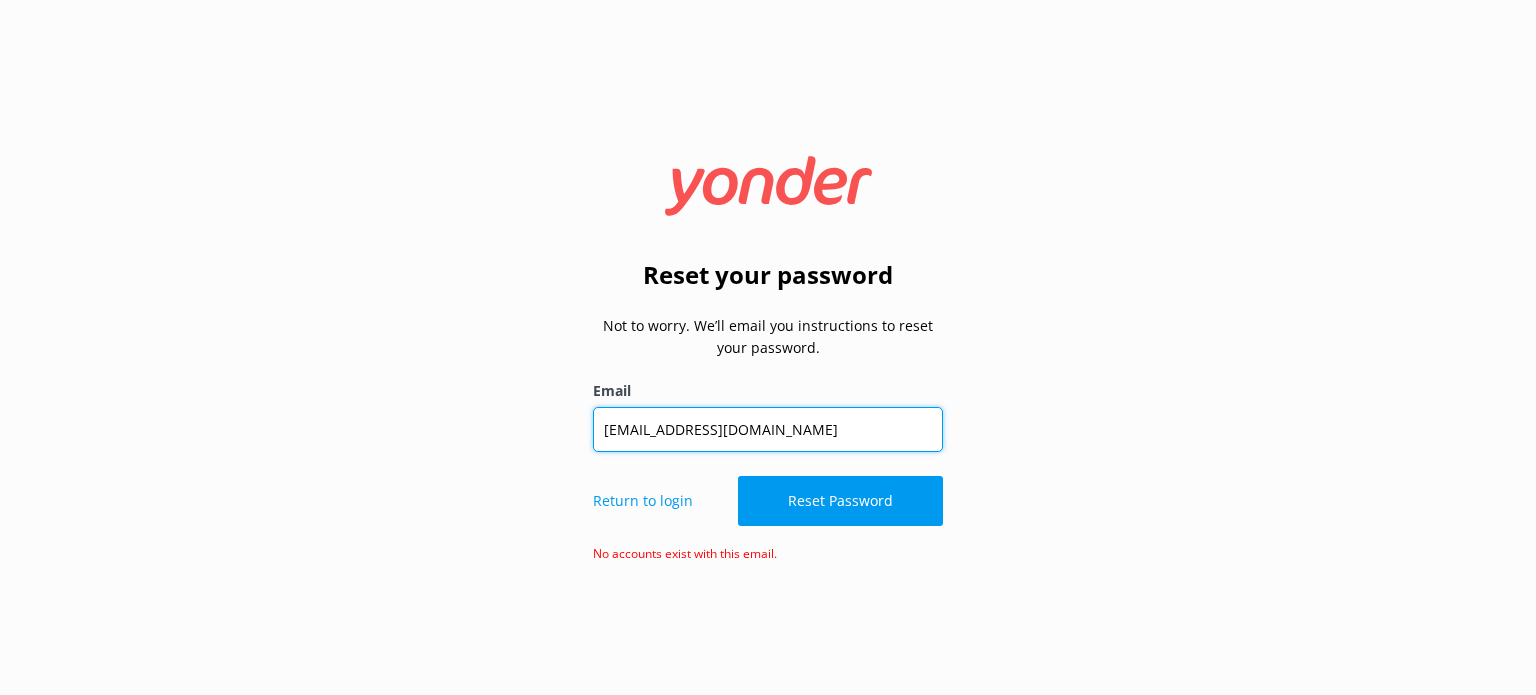 click on "danielkay792@gmail.com" at bounding box center (768, 429) 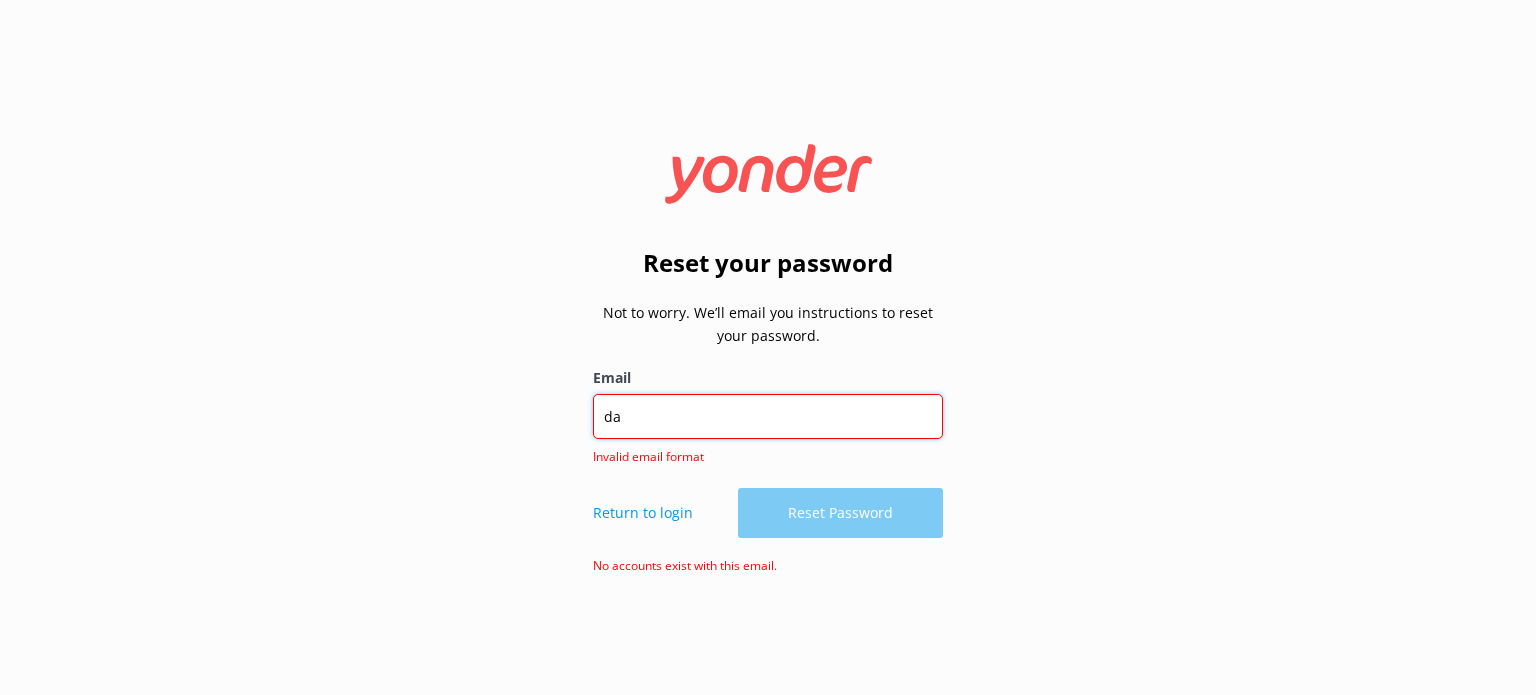 type on "d" 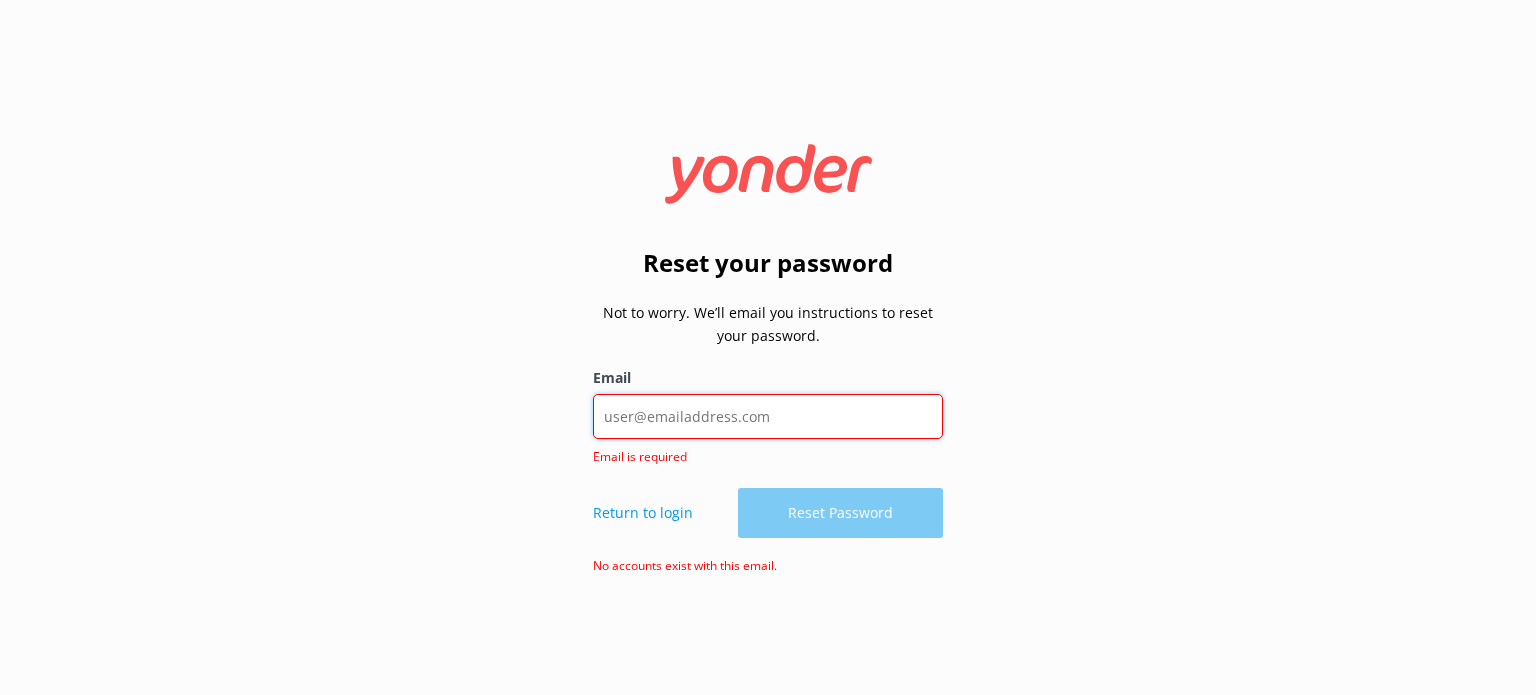 drag, startPoint x: 614, startPoint y: 424, endPoint x: 602, endPoint y: 416, distance: 14.422205 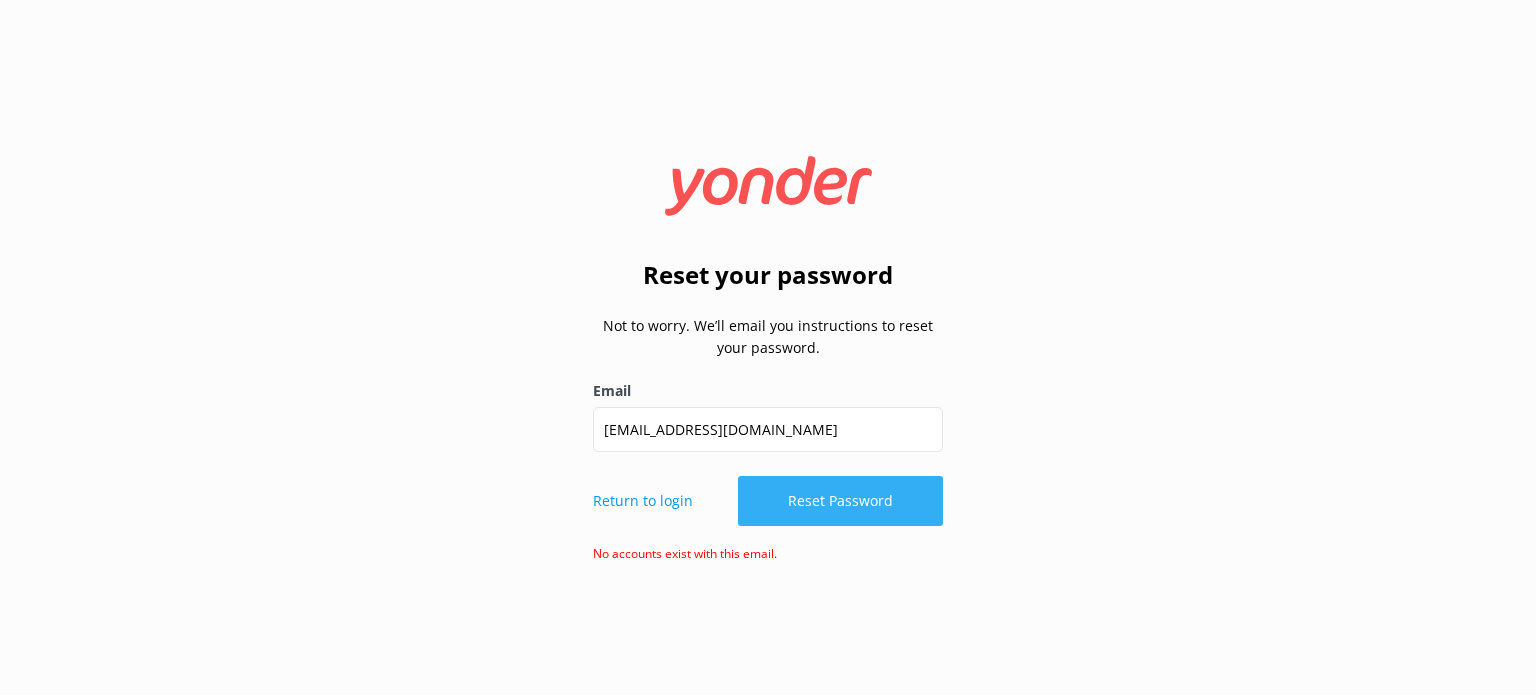 click on "Reset Password" at bounding box center (840, 501) 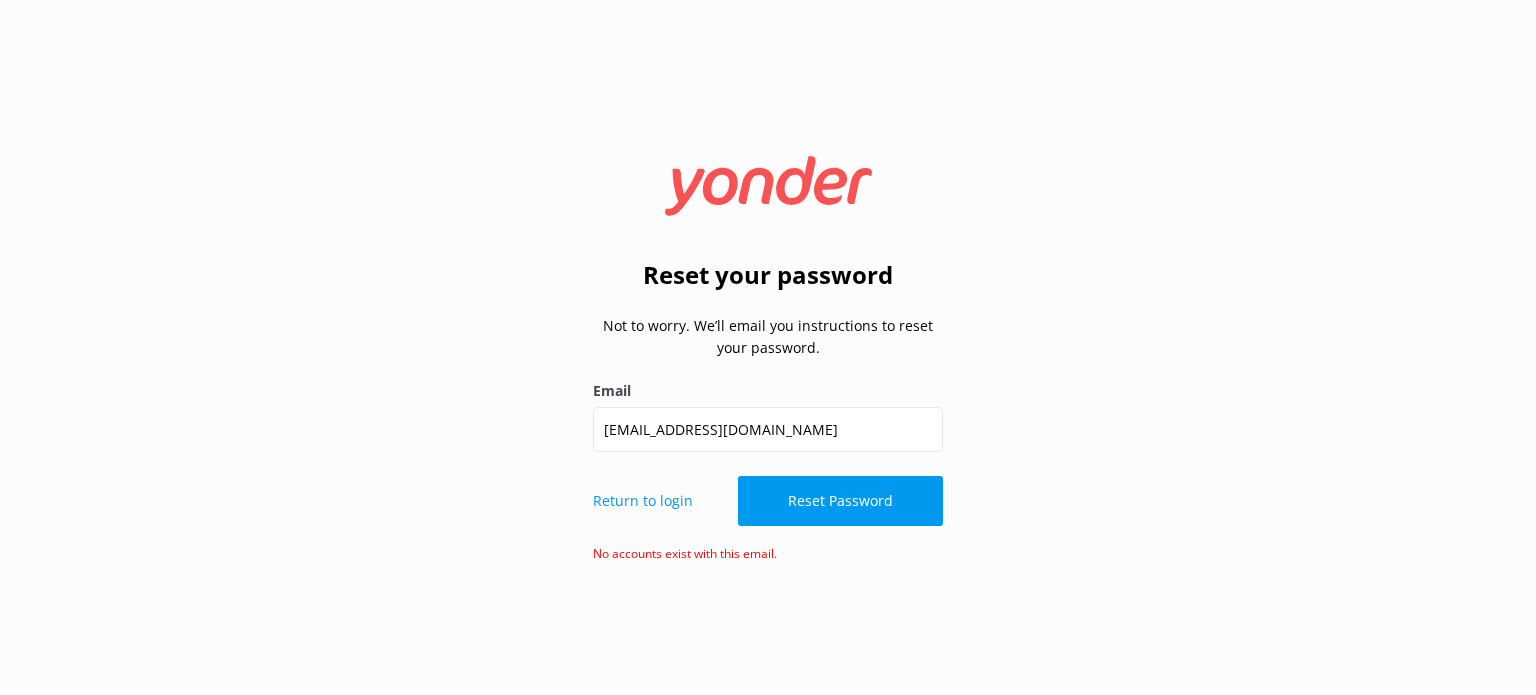 click on "Reset your password Not to worry. We’ll email you instructions to reset your password. Email dankay@mail.com Return to login Reset Password No accounts exist with this email." at bounding box center [768, 347] 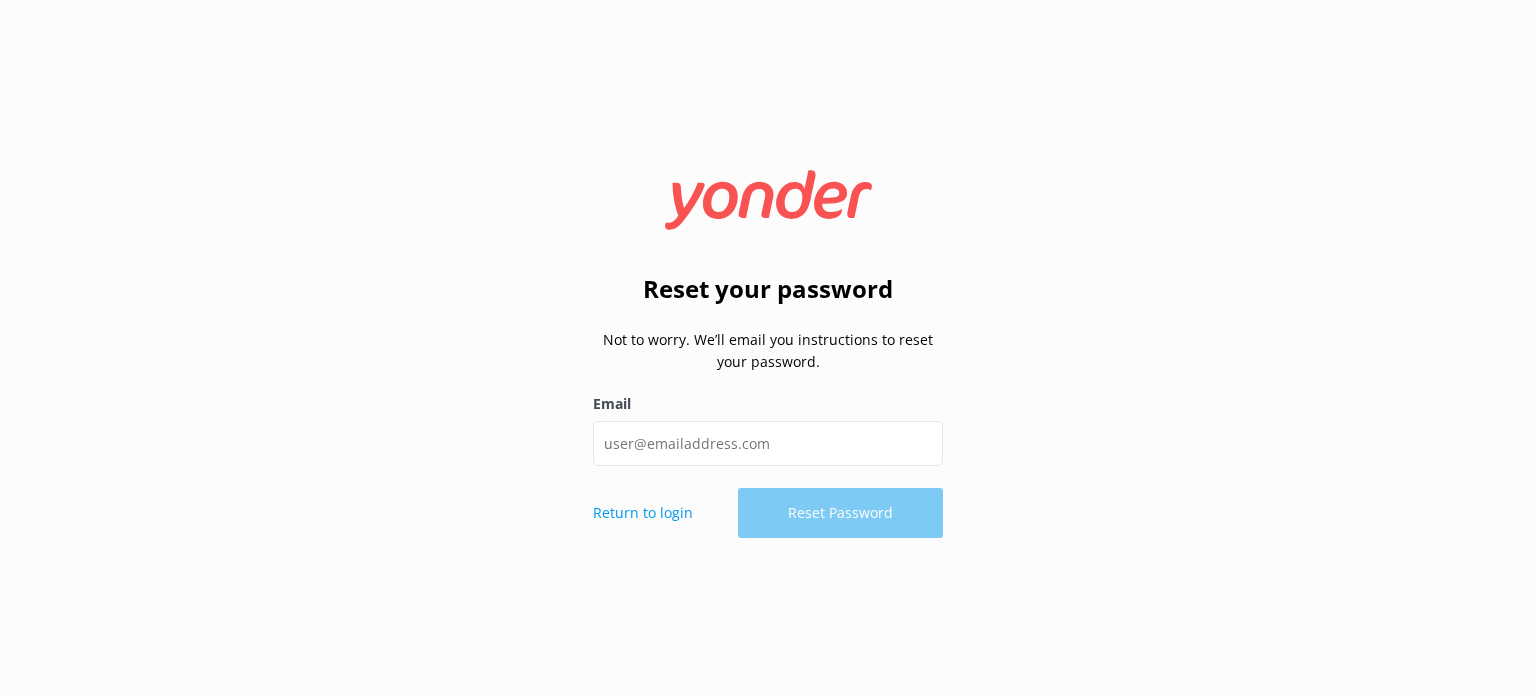 scroll, scrollTop: 0, scrollLeft: 0, axis: both 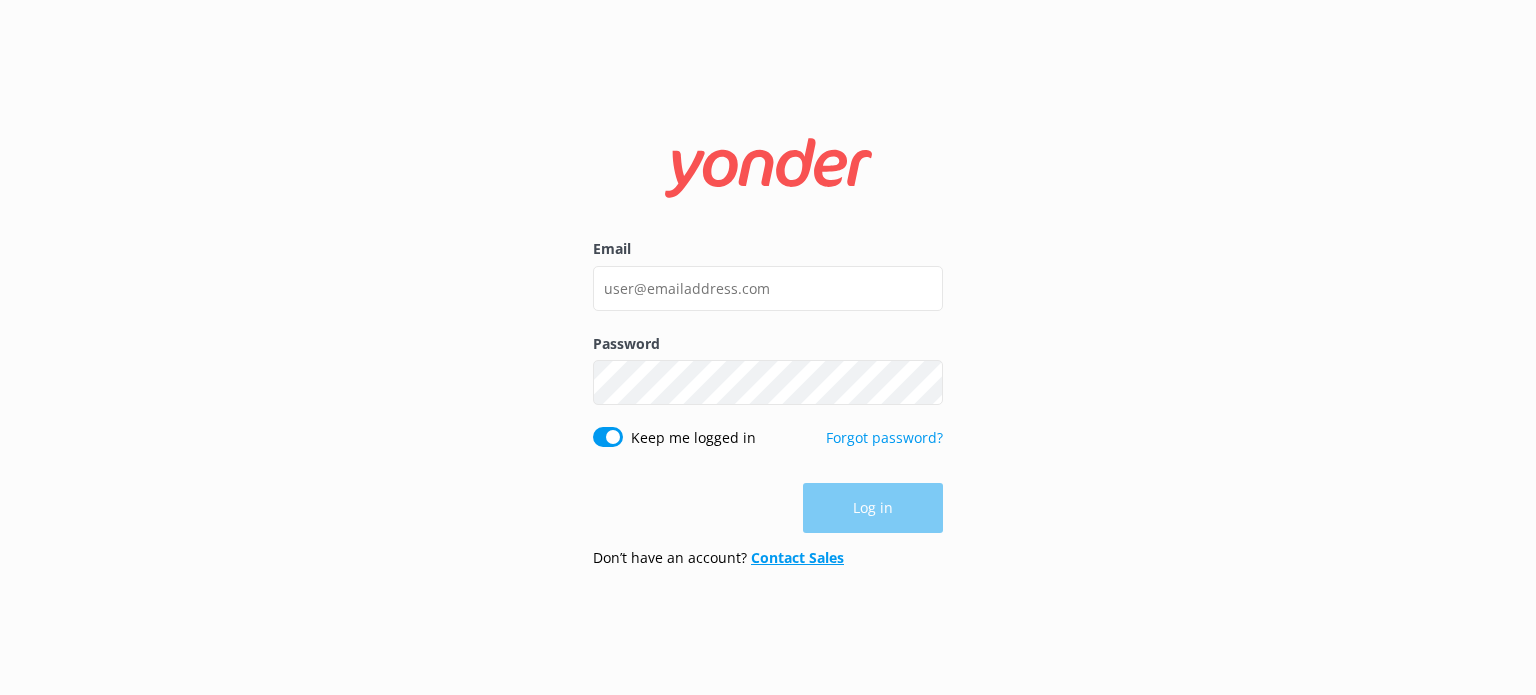 click on "Contact Sales" at bounding box center [797, 557] 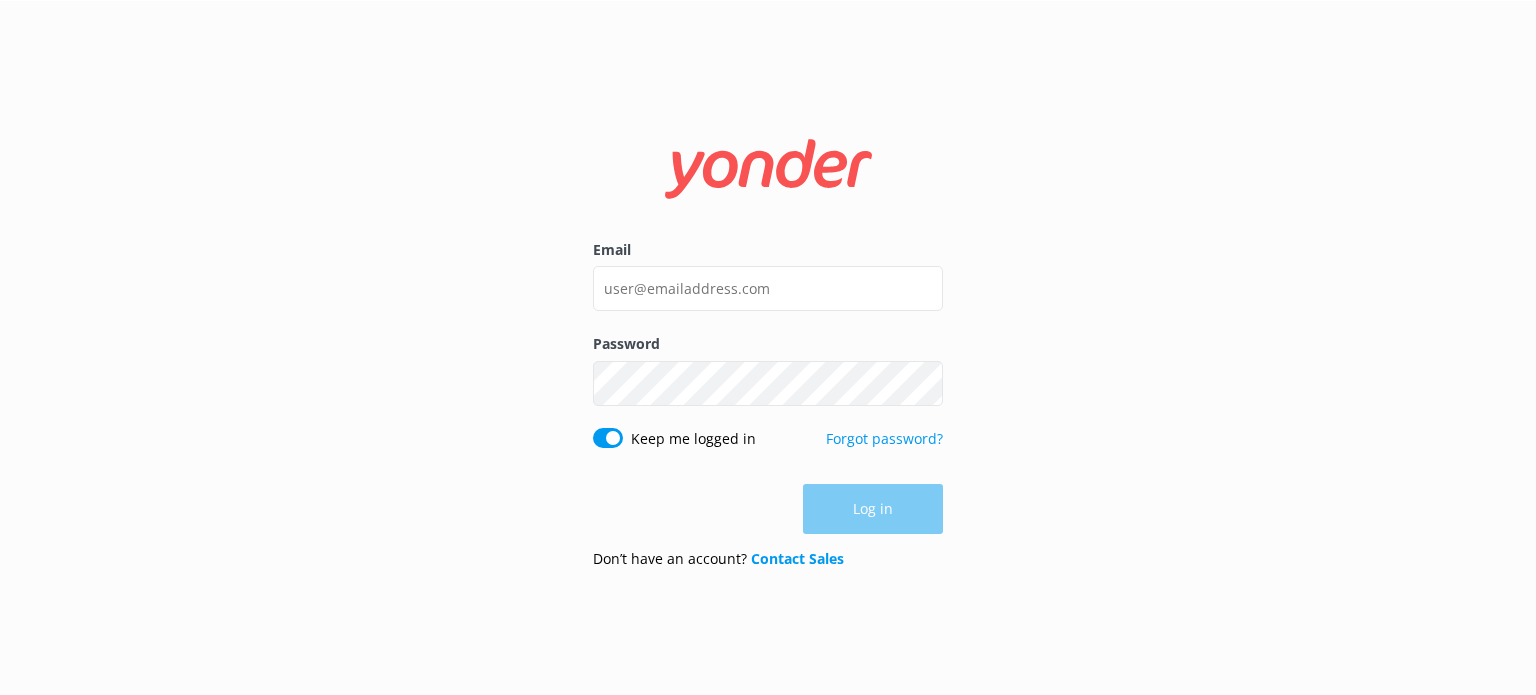 scroll, scrollTop: 0, scrollLeft: 0, axis: both 